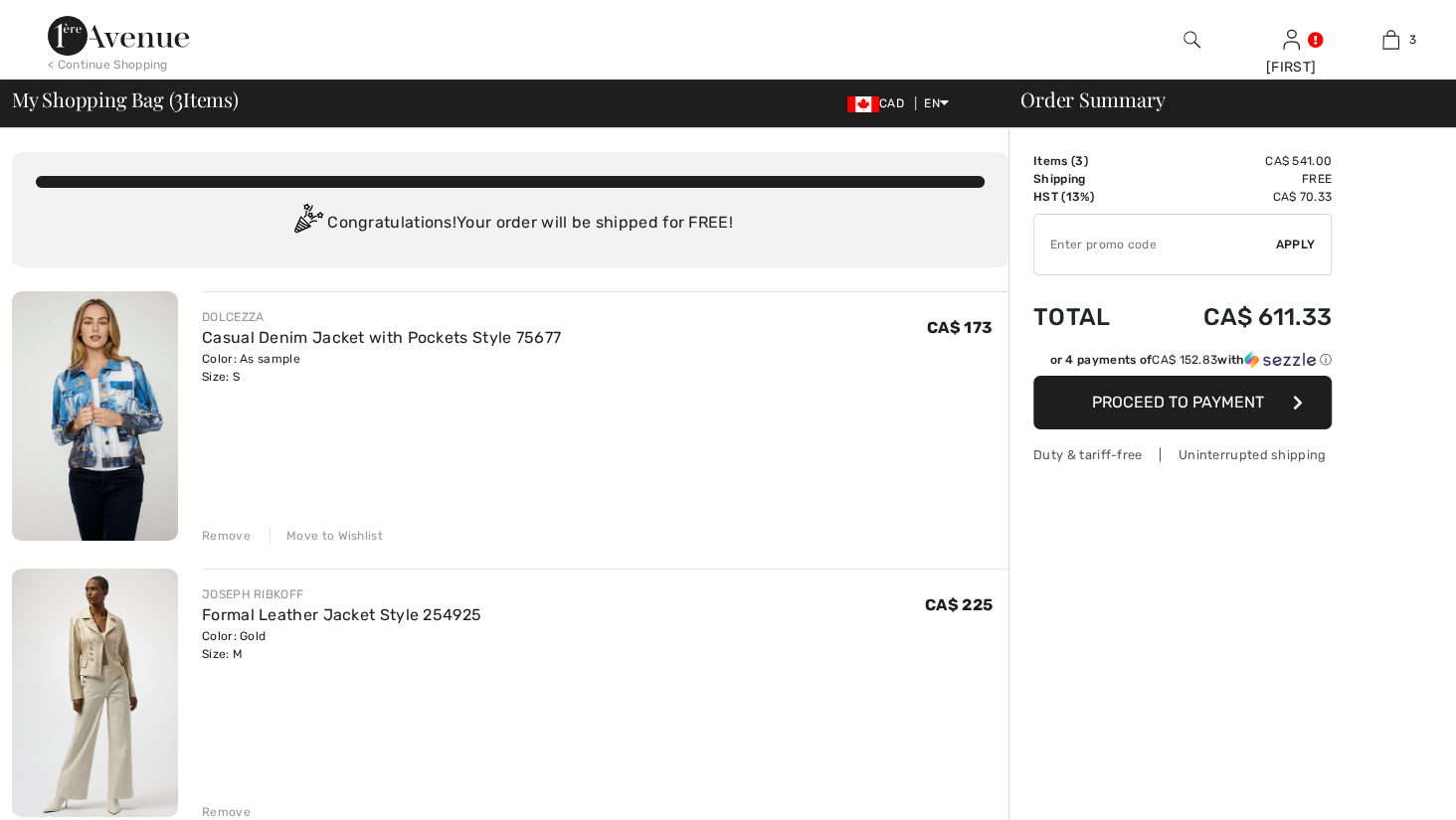 scroll, scrollTop: 0, scrollLeft: 0, axis: both 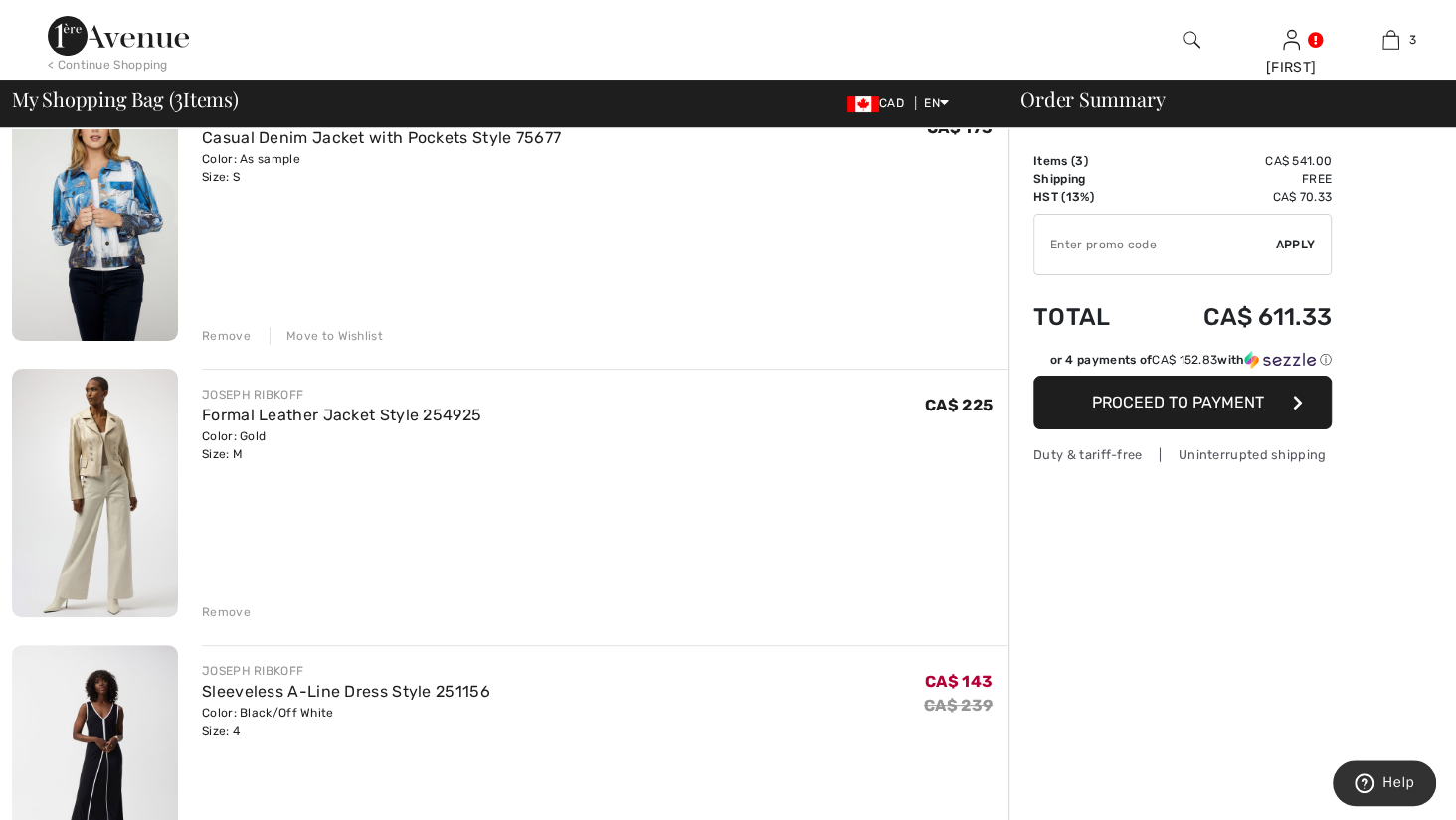 click on "Move to Wishlist" at bounding box center [326, 336] 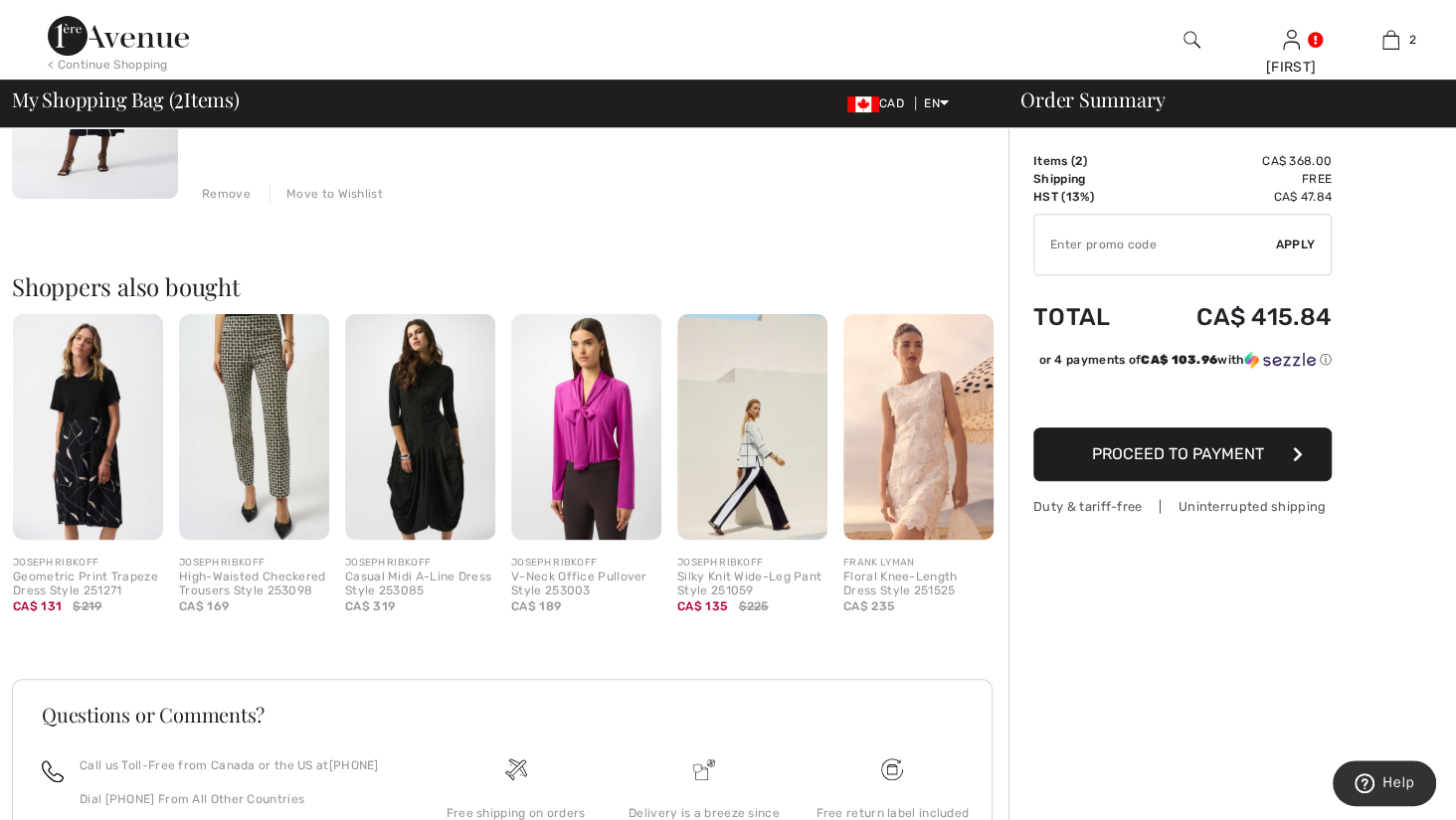 scroll, scrollTop: 612, scrollLeft: 0, axis: vertical 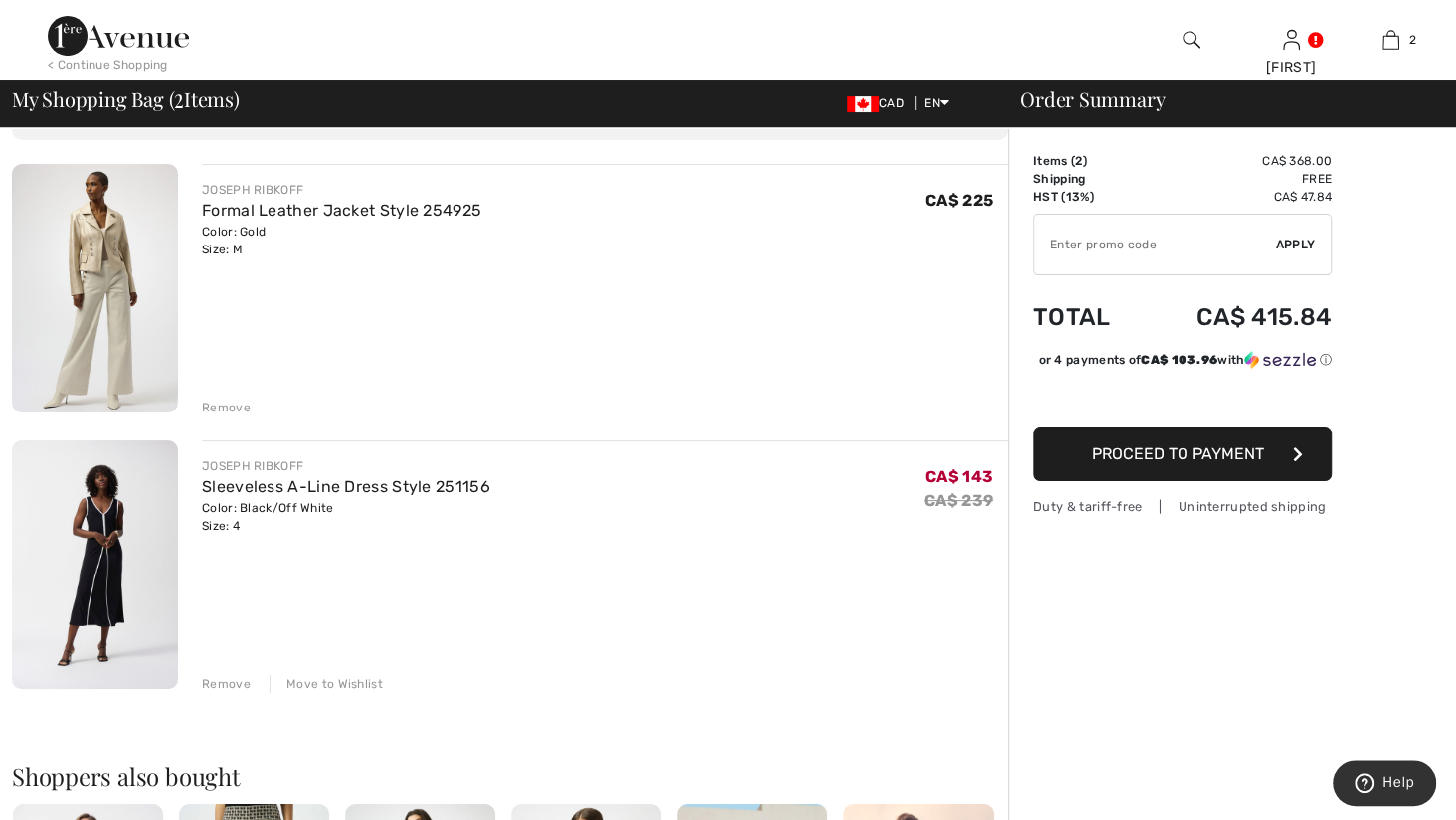 click on "Move to Wishlist" at bounding box center [326, 684] 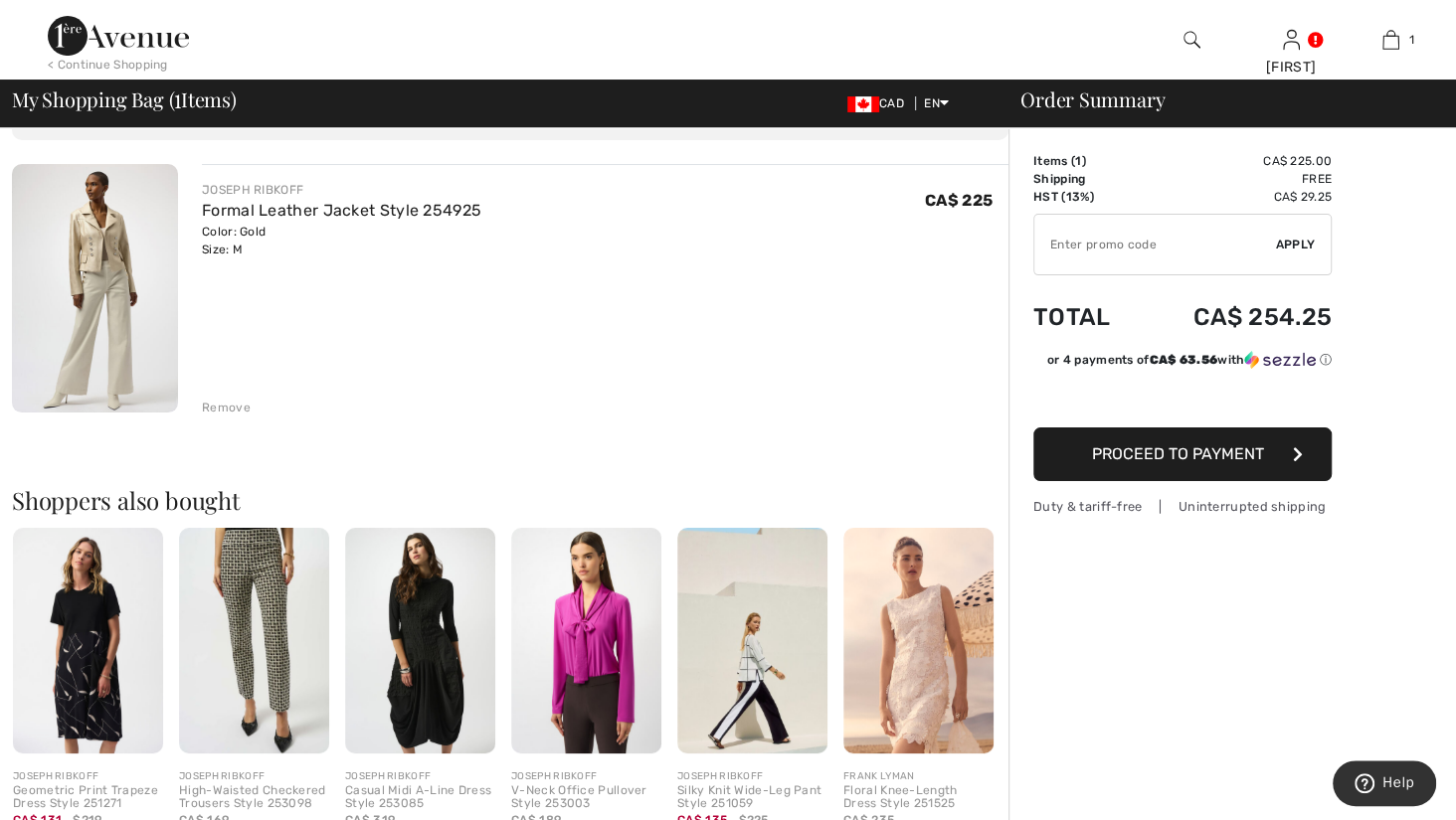 scroll, scrollTop: 0, scrollLeft: 0, axis: both 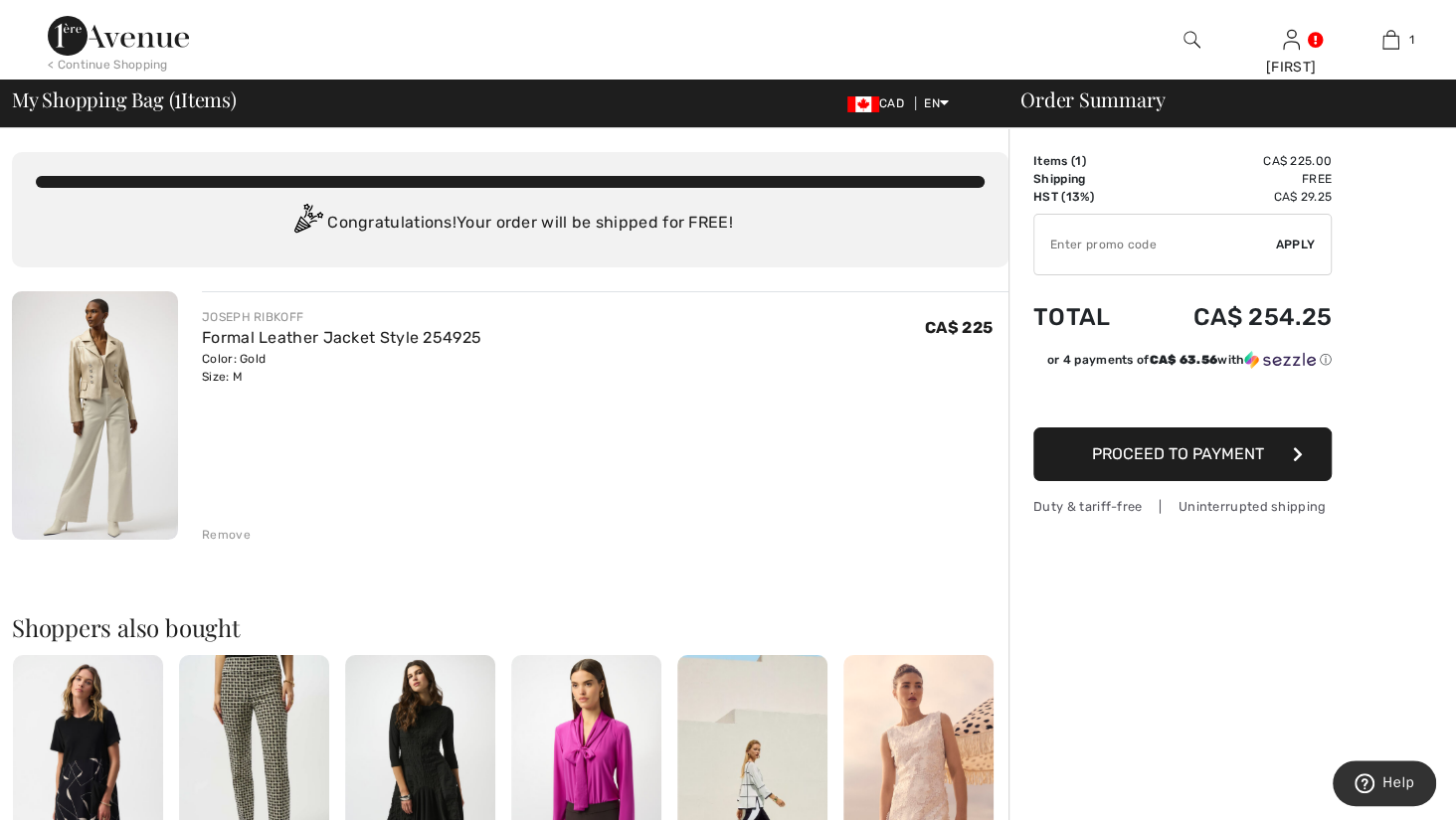 click at bounding box center [94, 415] 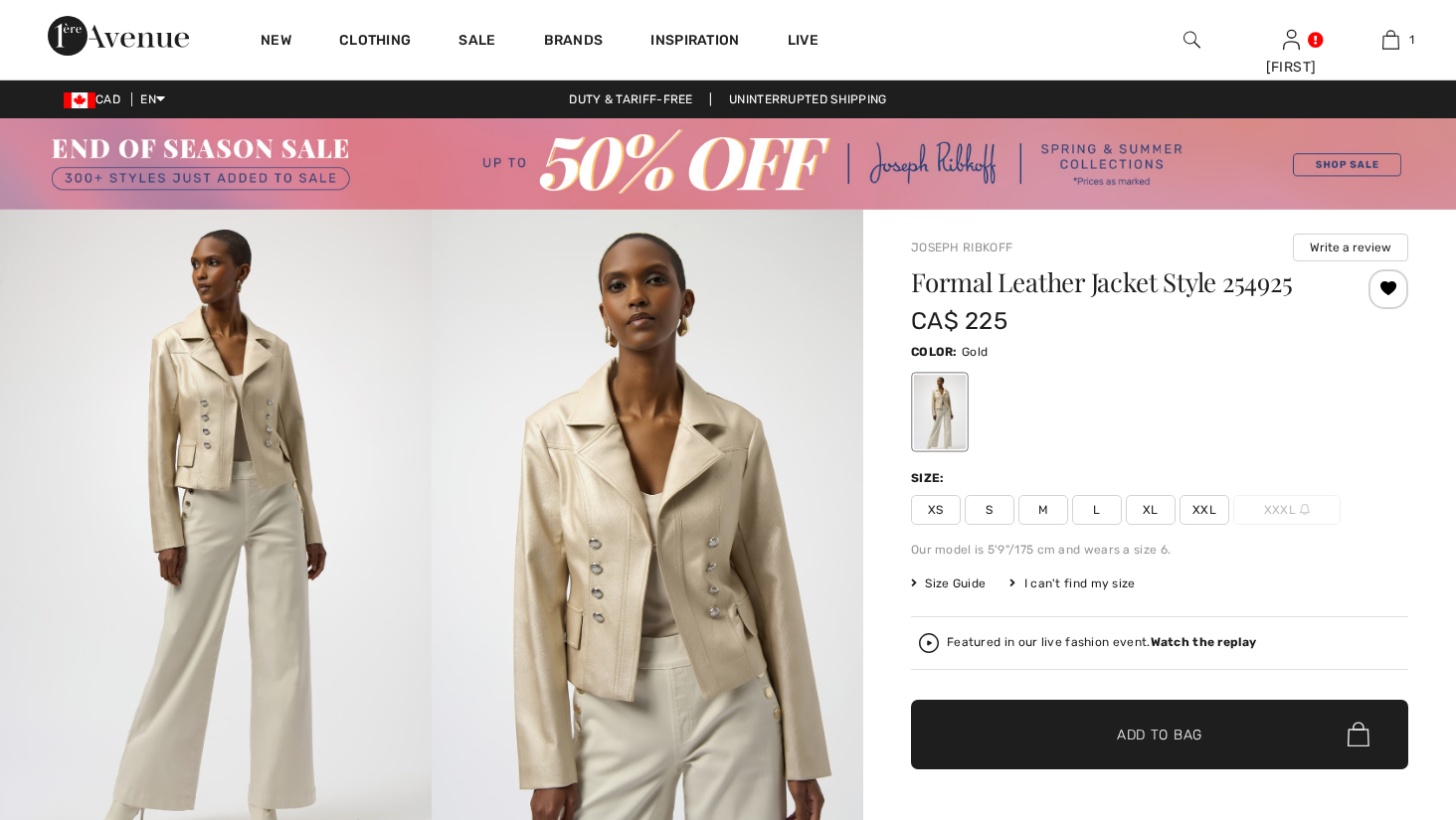 scroll, scrollTop: 0, scrollLeft: 0, axis: both 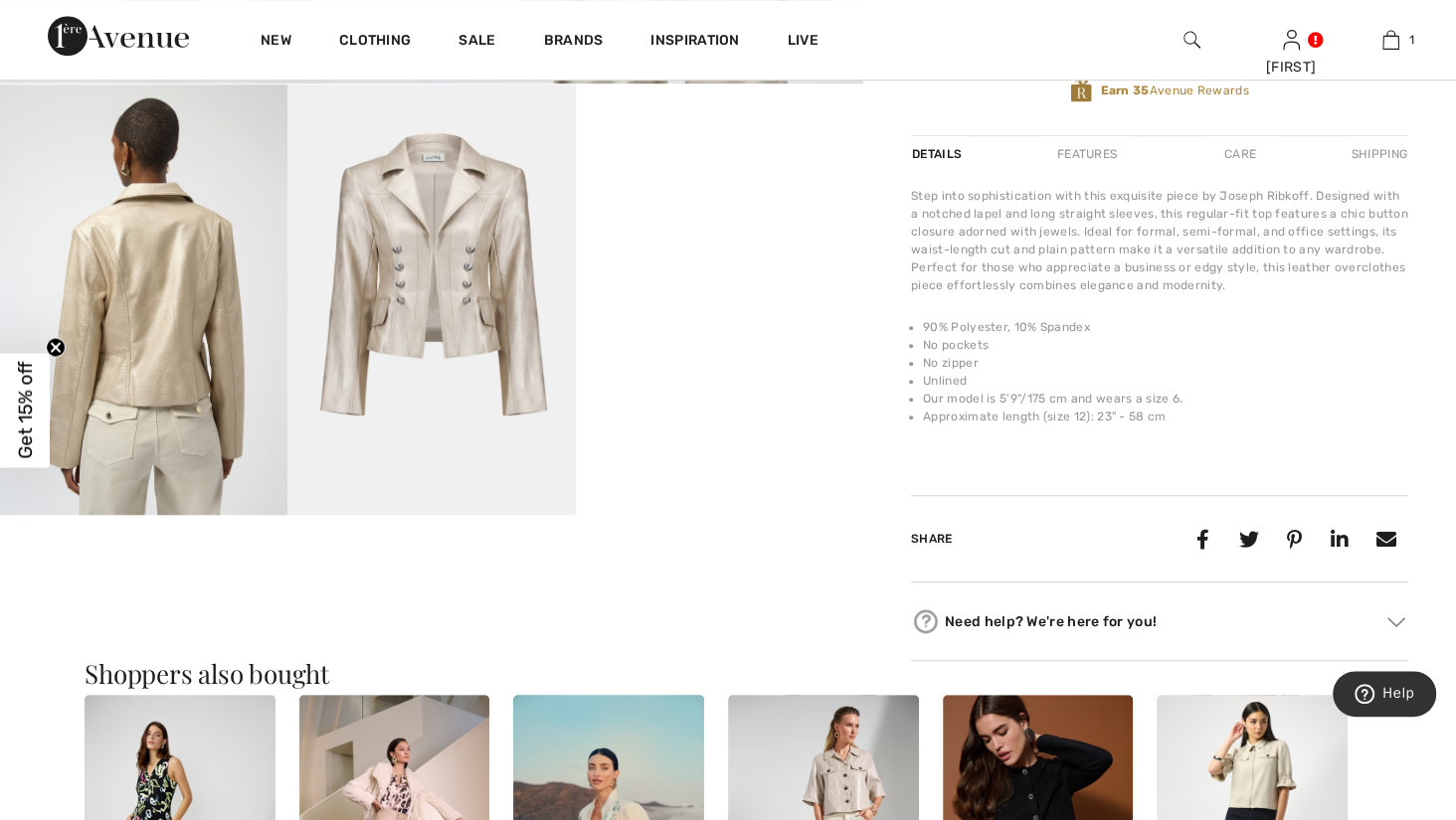 click on "Your browser does not support the video tag." at bounding box center [719, 156] 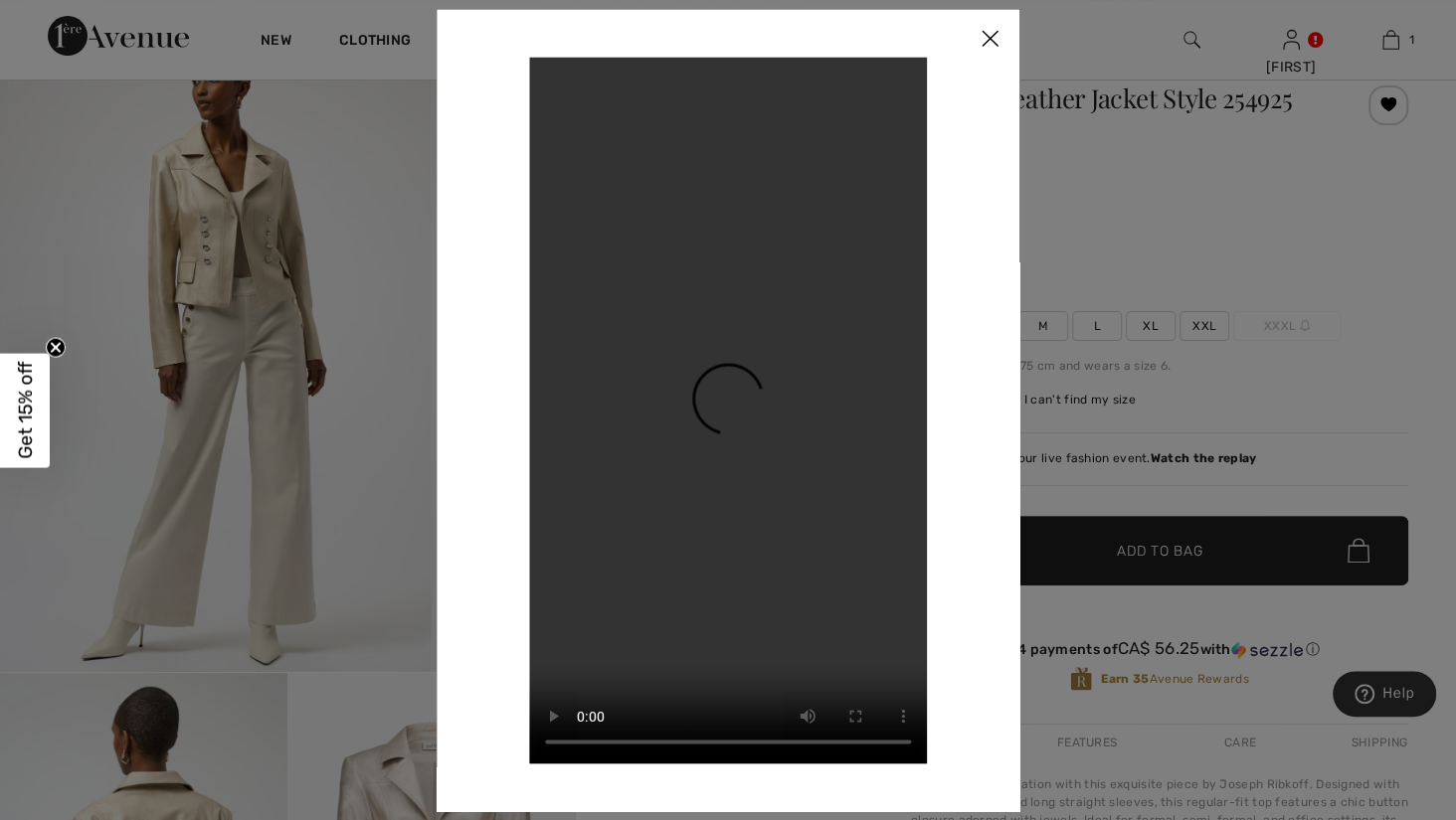 scroll, scrollTop: 93, scrollLeft: 0, axis: vertical 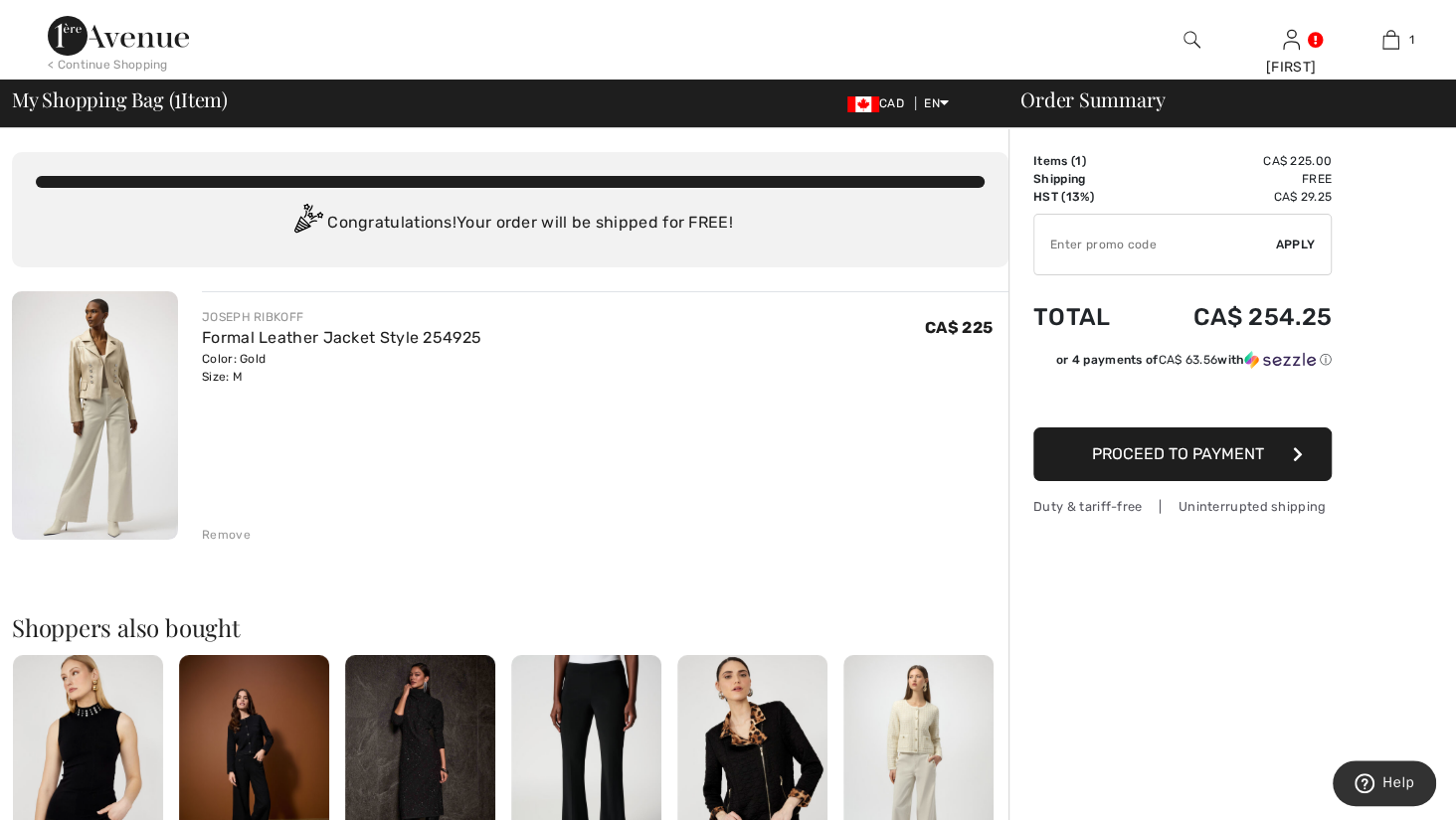 click on "< Continue Shopping" at bounding box center [107, 65] 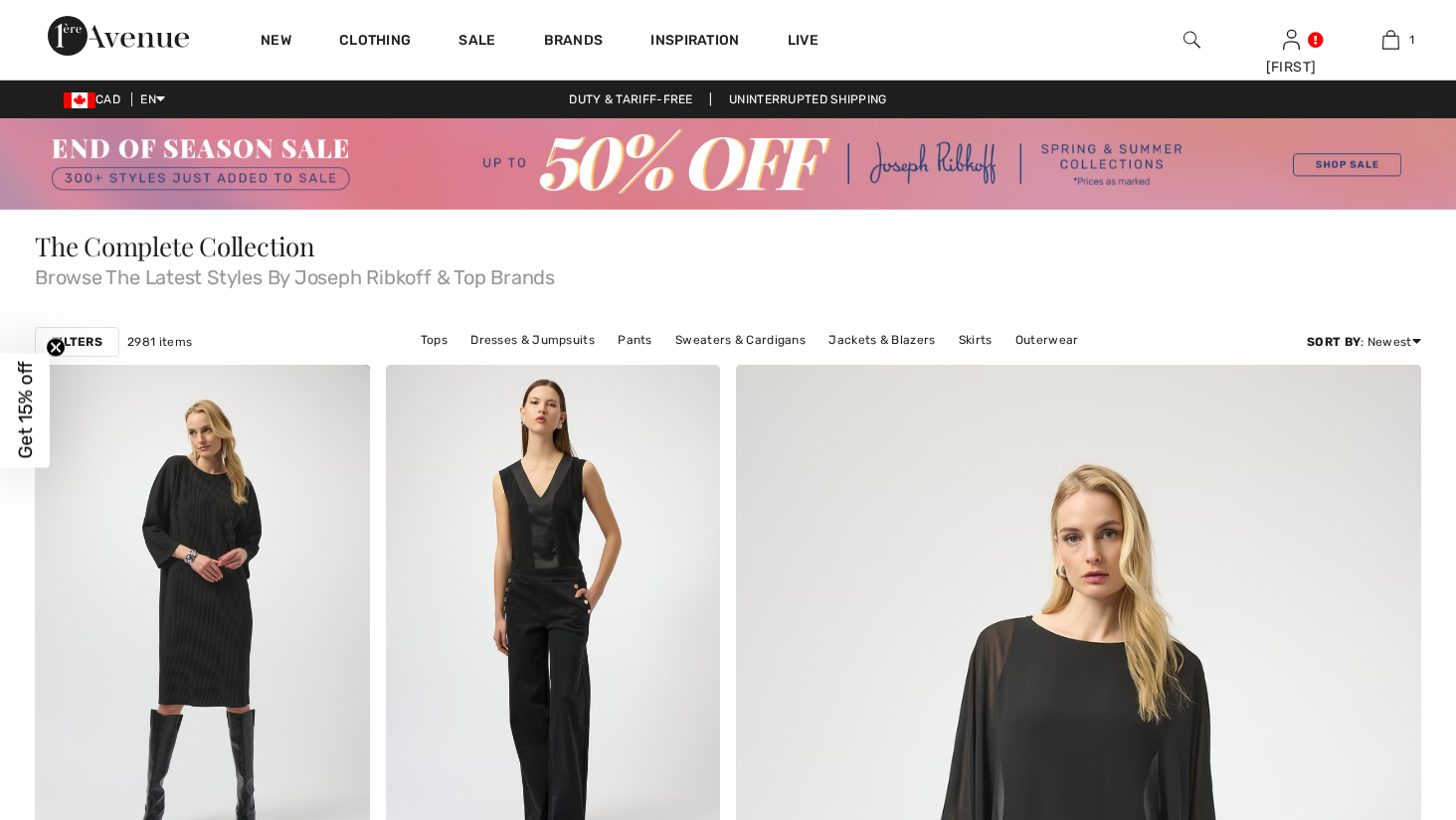 scroll, scrollTop: 0, scrollLeft: 0, axis: both 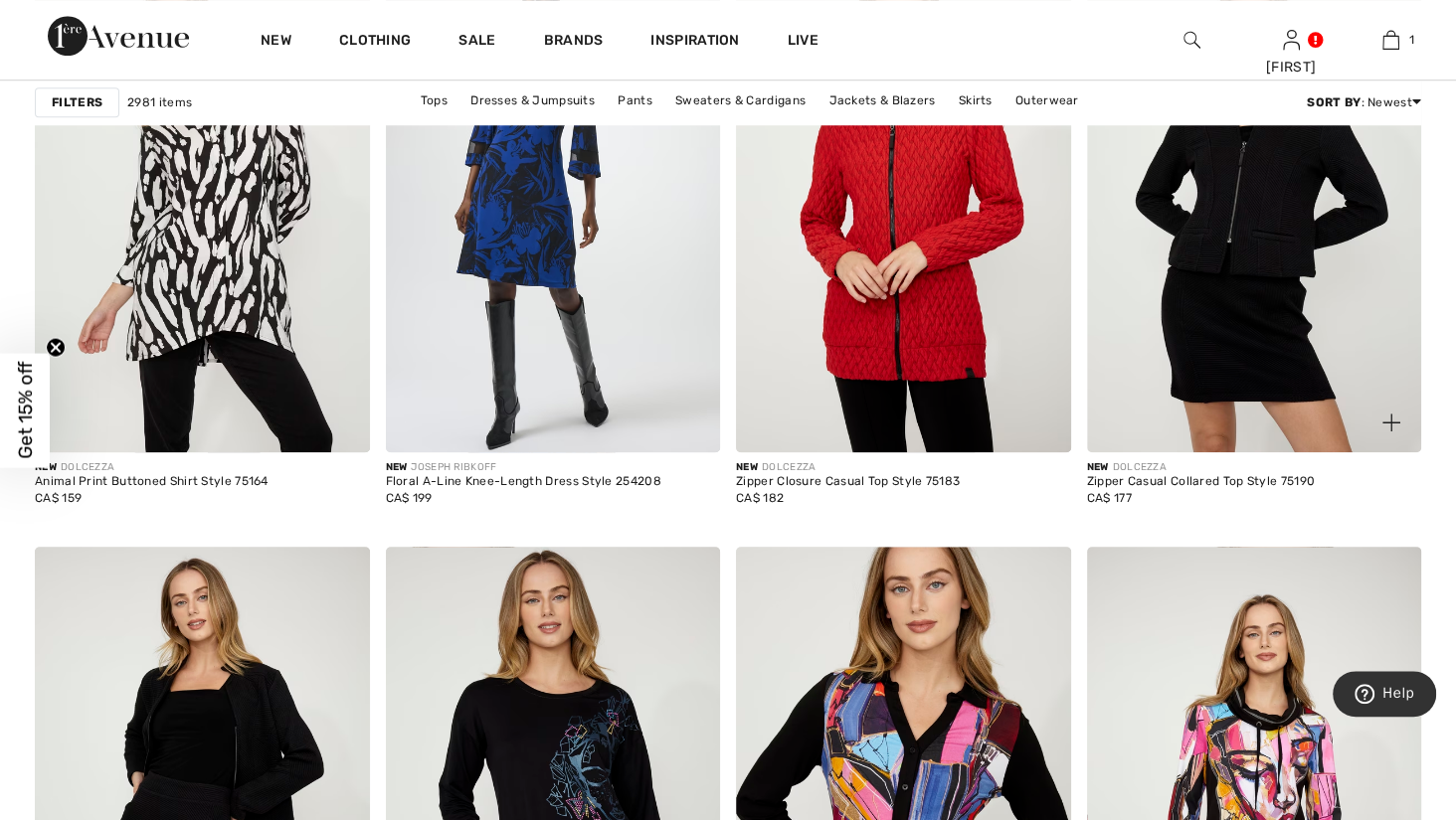 click at bounding box center [1254, 202] 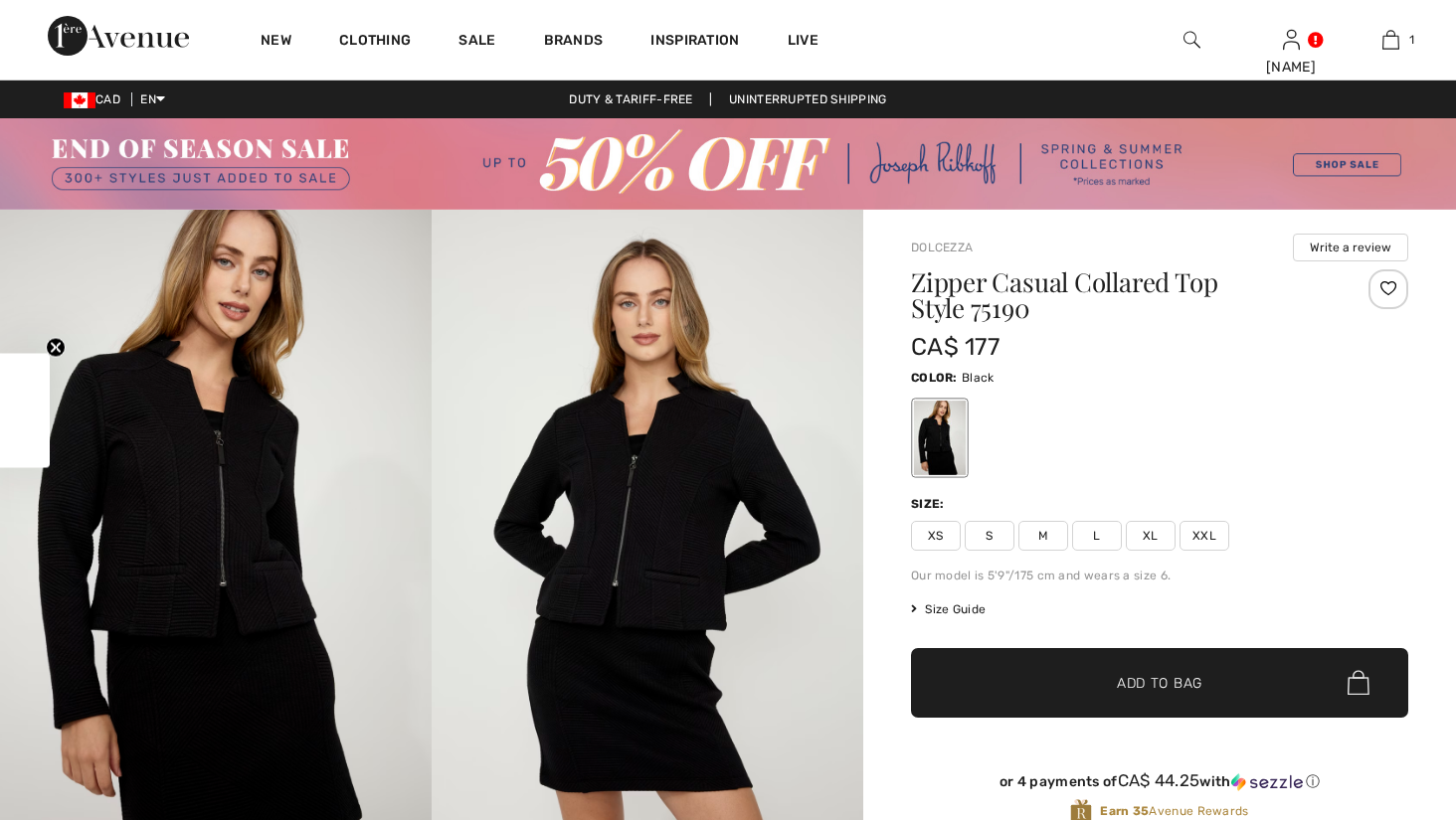 scroll, scrollTop: 0, scrollLeft: 0, axis: both 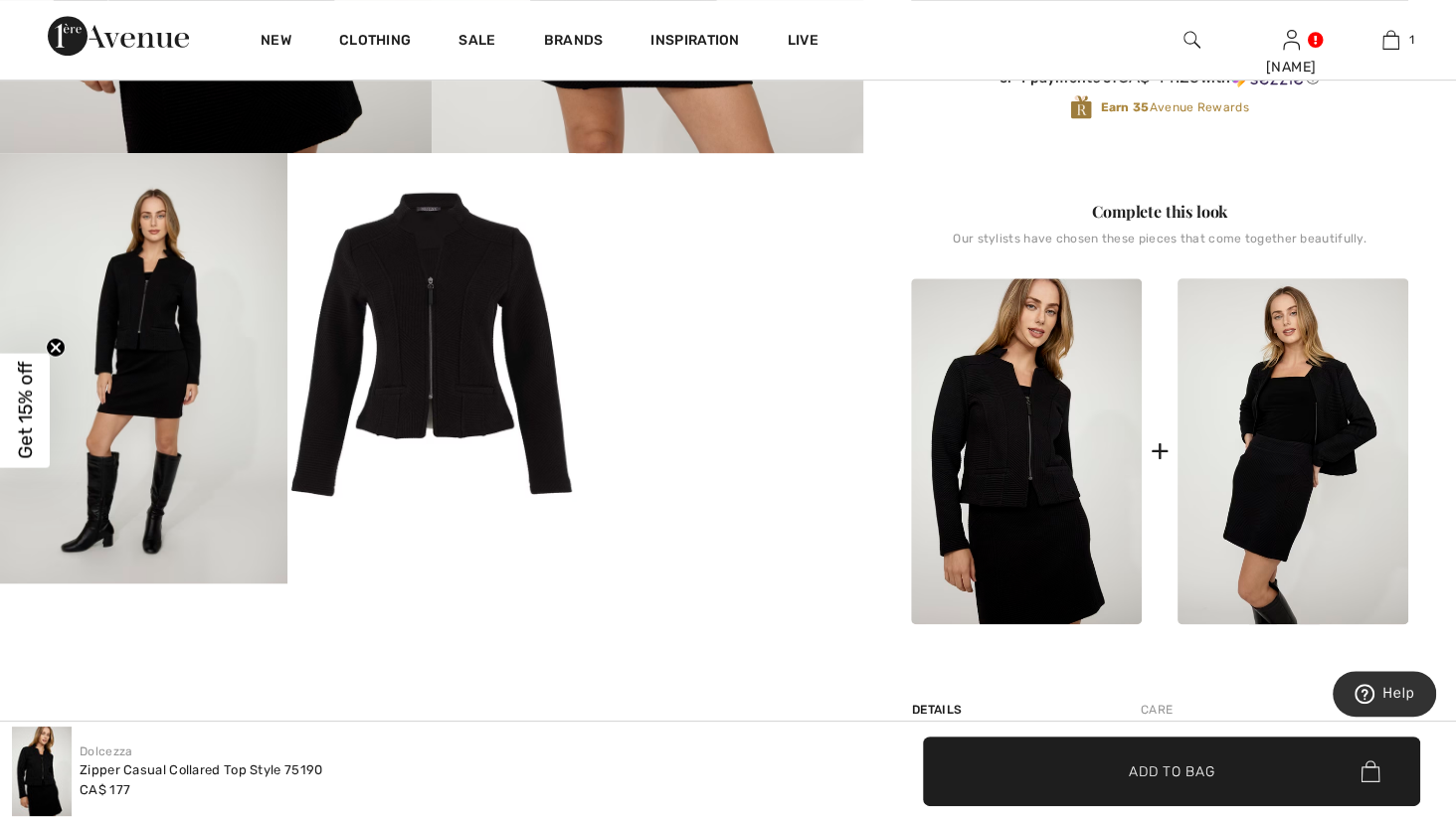click at bounding box center [431, 345] 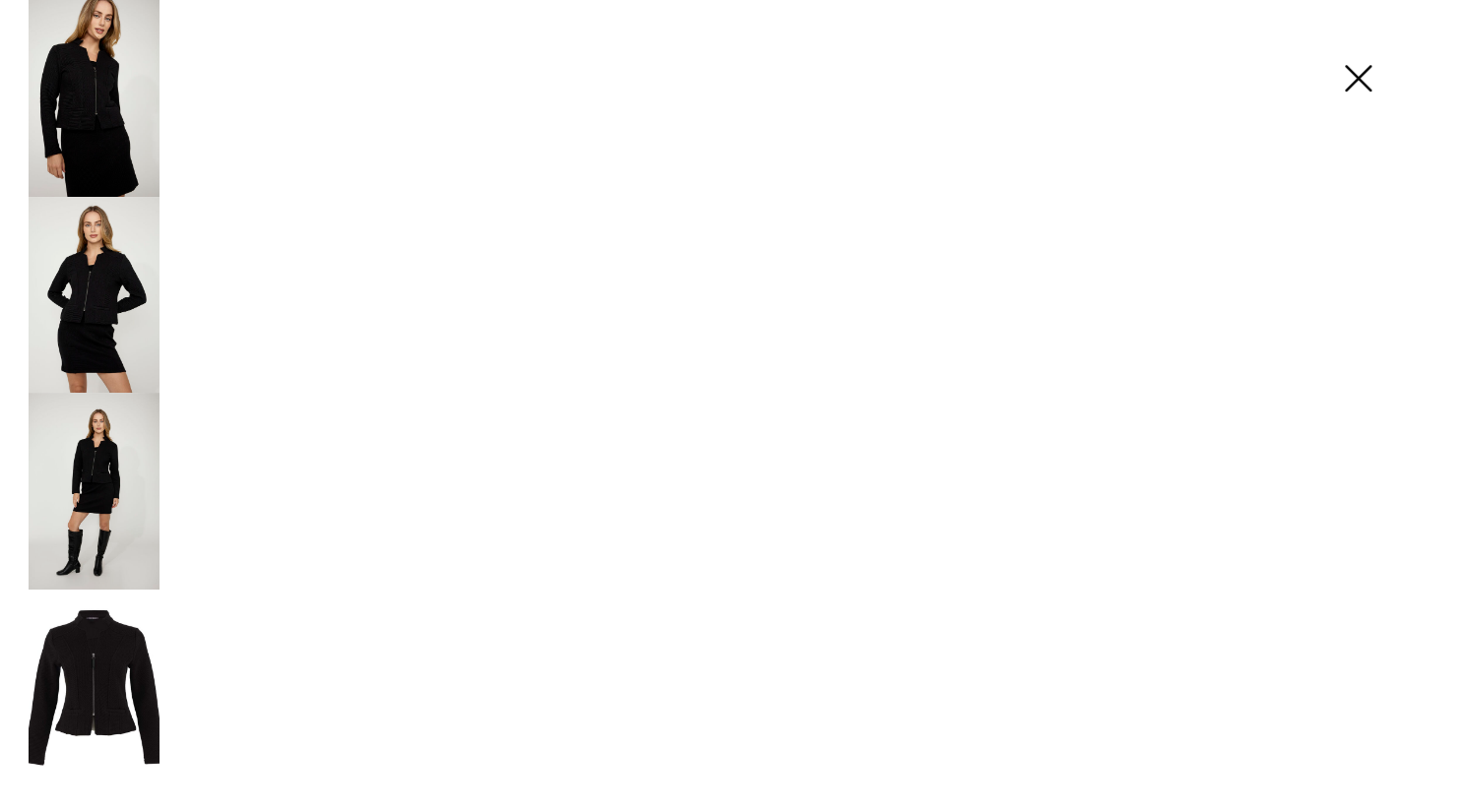 scroll, scrollTop: 699, scrollLeft: 0, axis: vertical 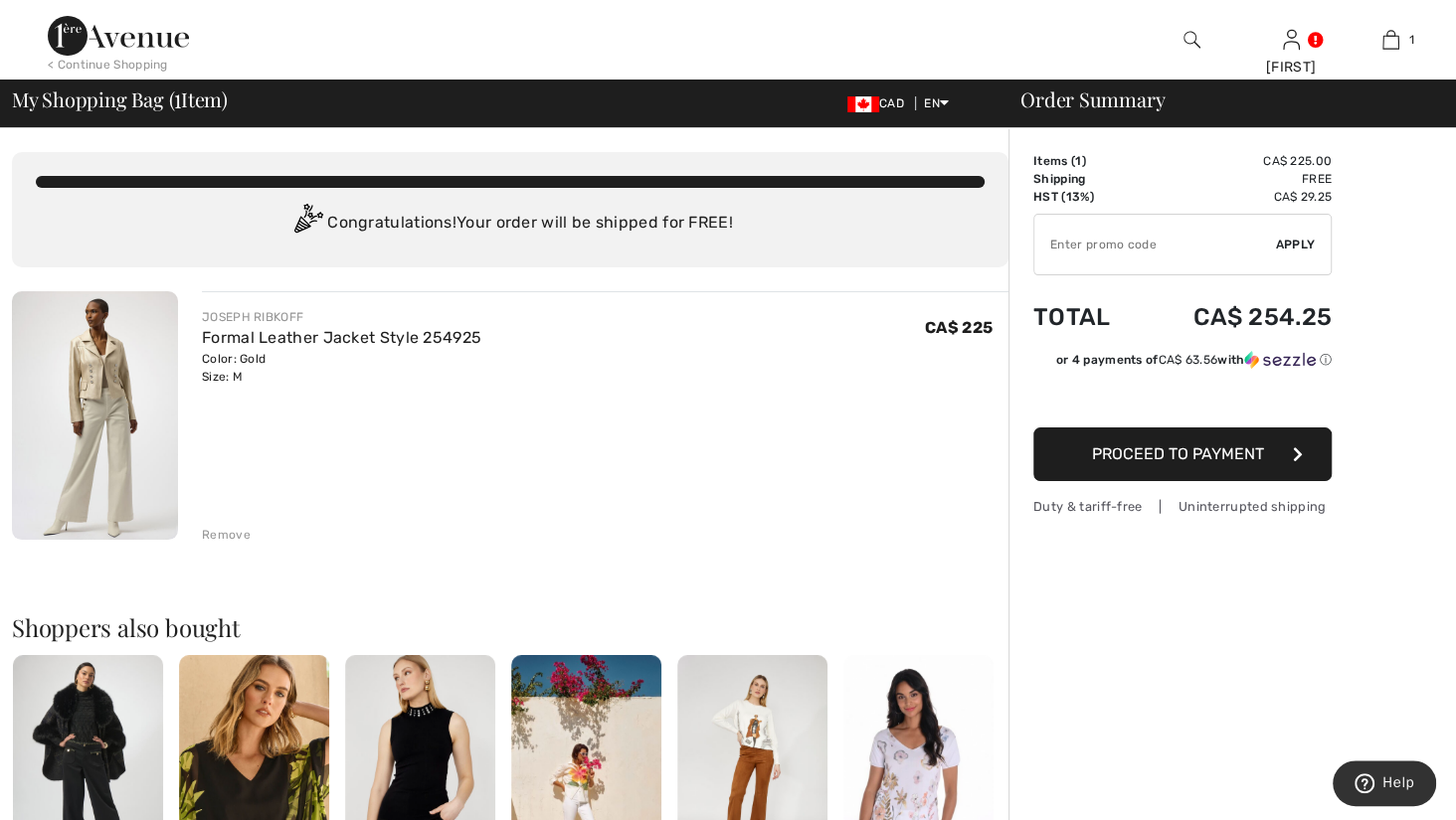 click at bounding box center [94, 415] 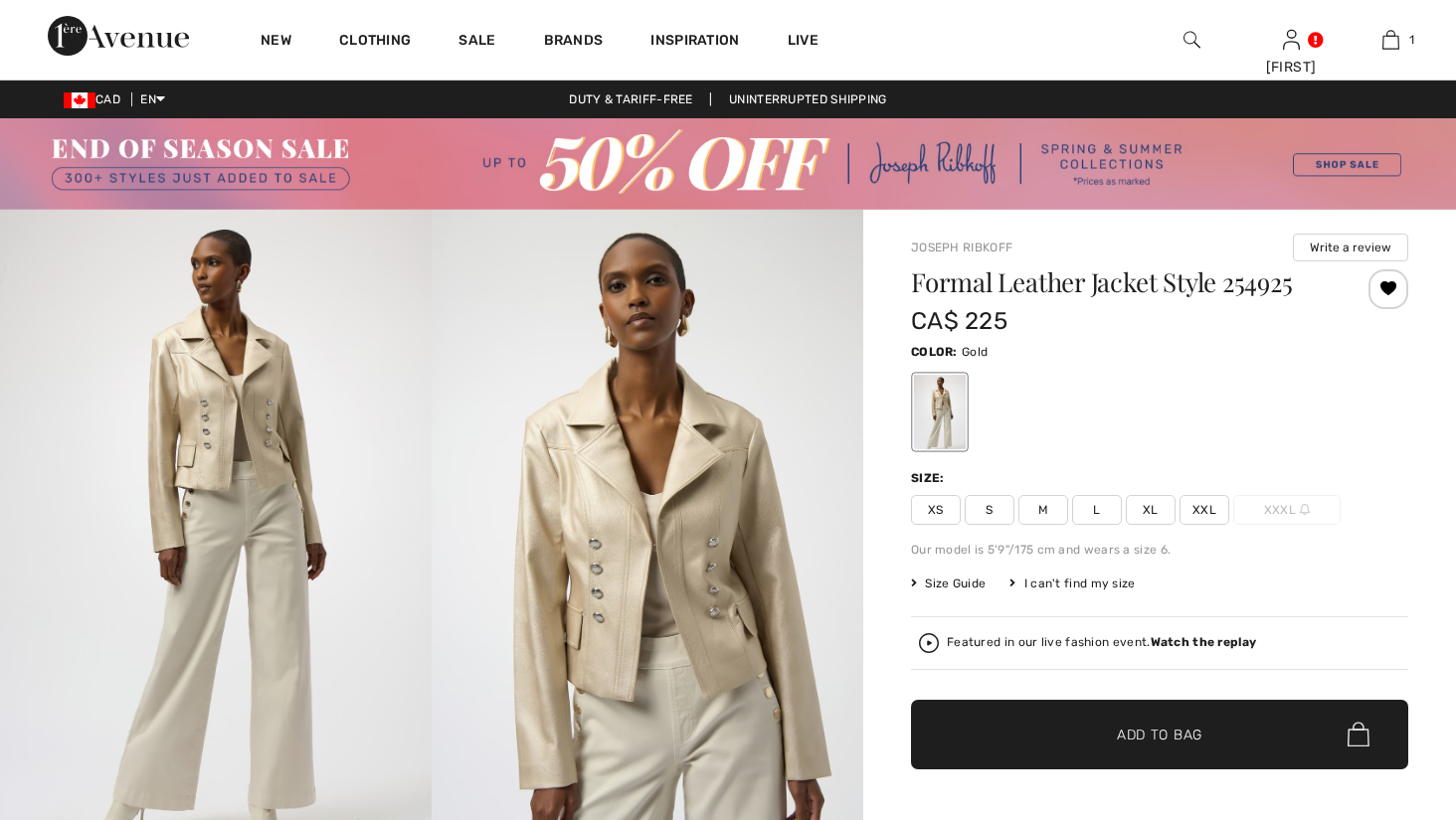 scroll, scrollTop: 0, scrollLeft: 0, axis: both 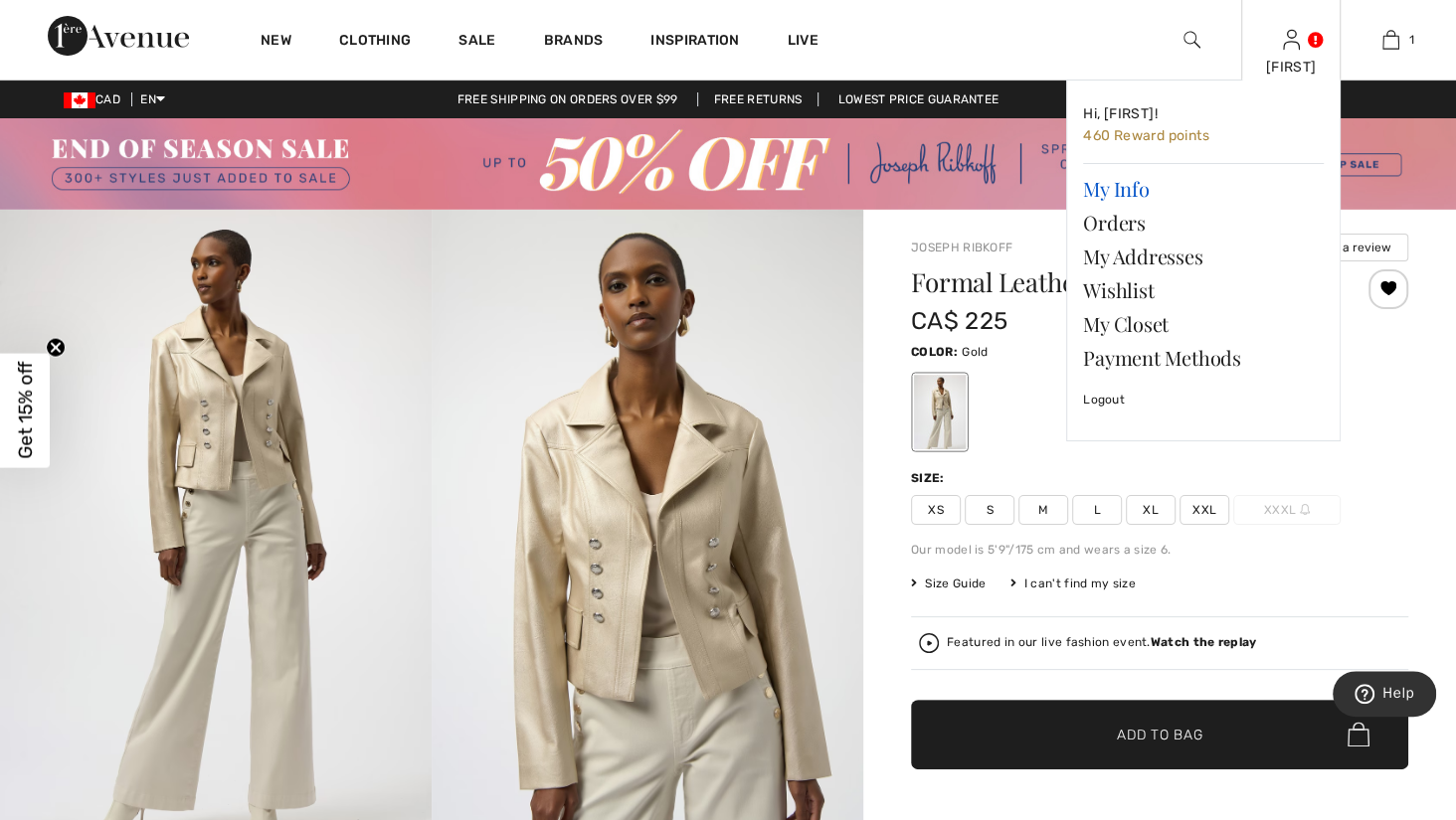 click on "My Info" at bounding box center (1203, 189) 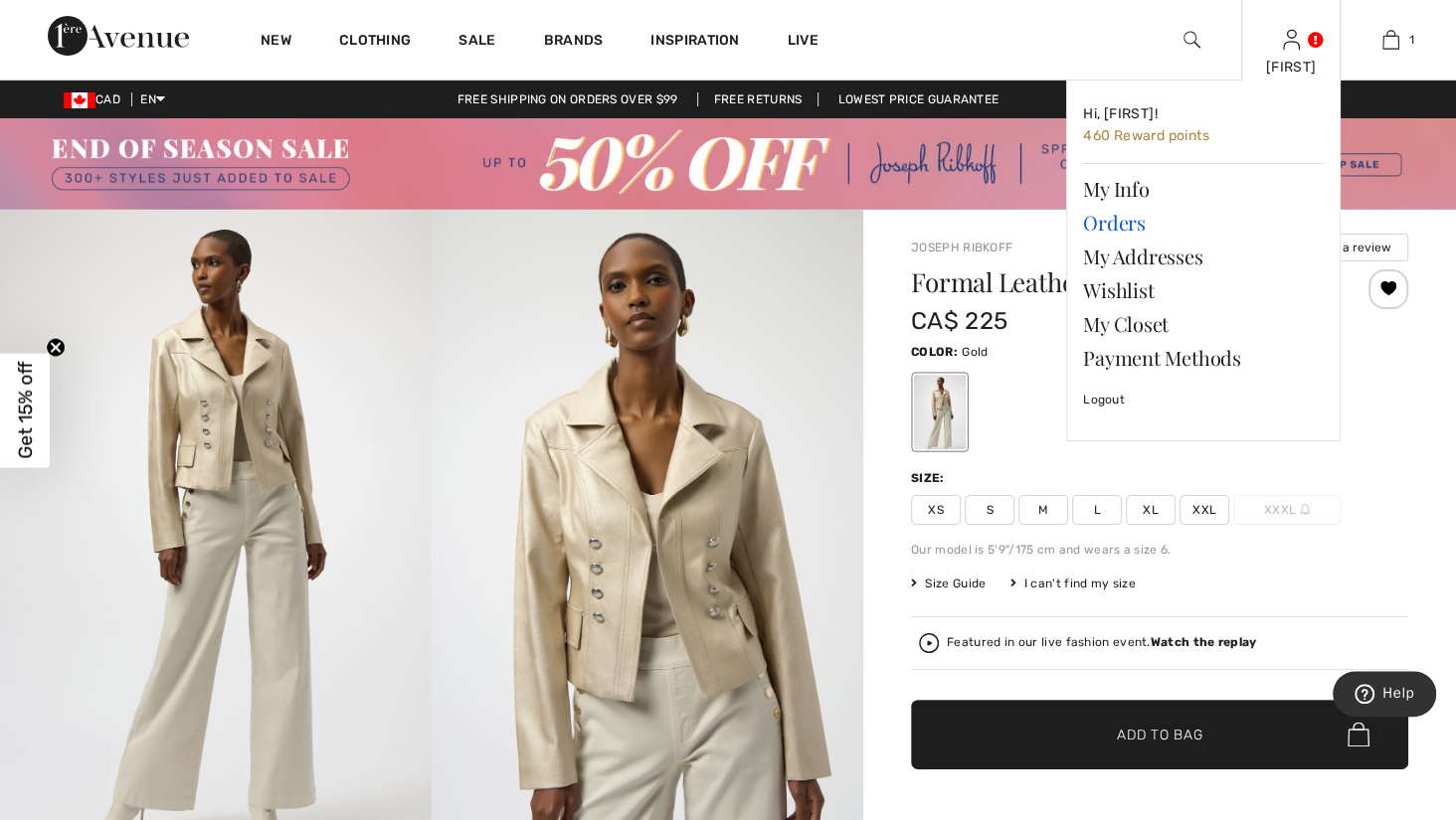 click on "Orders" at bounding box center (1203, 223) 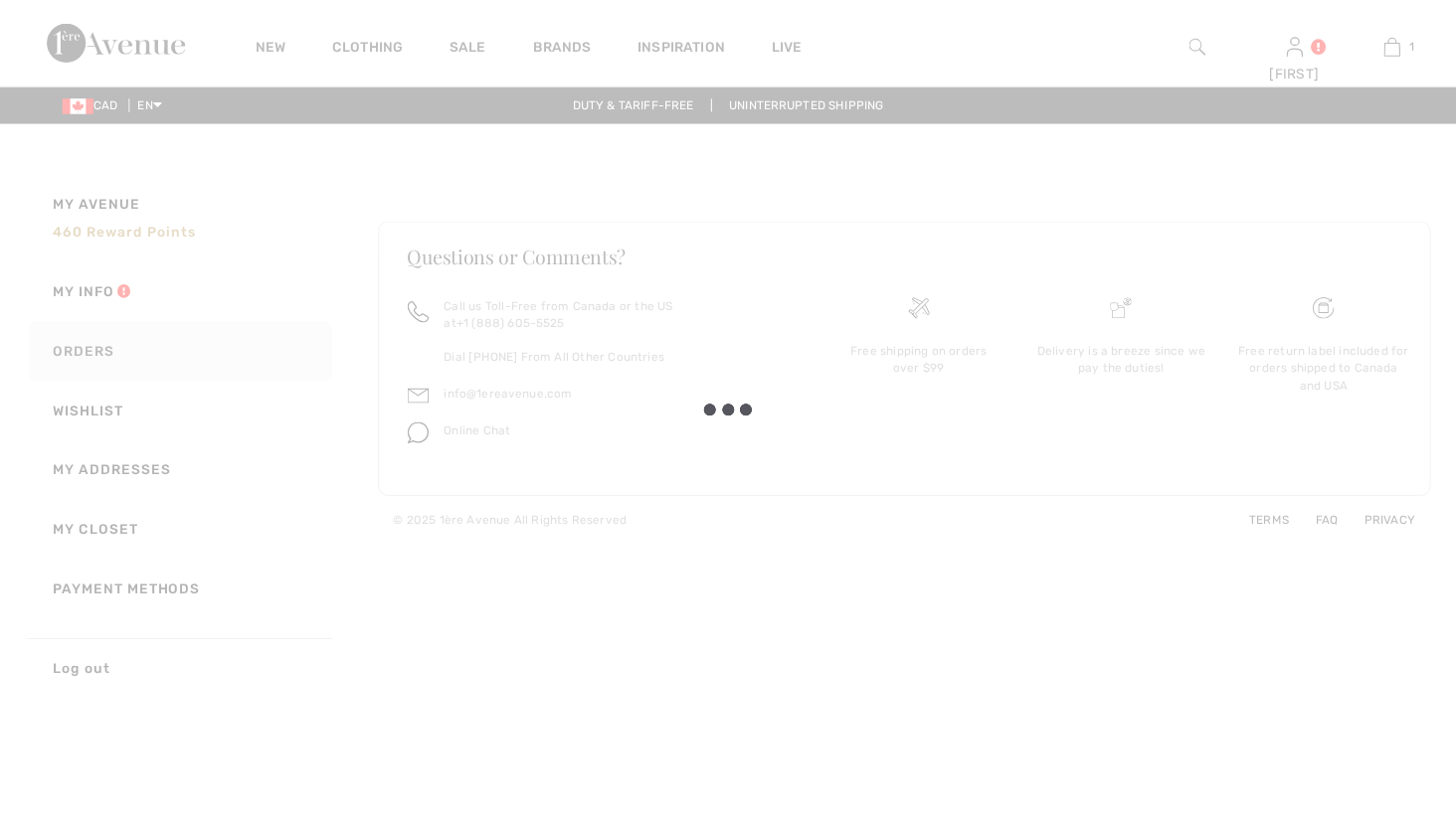 scroll, scrollTop: 0, scrollLeft: 0, axis: both 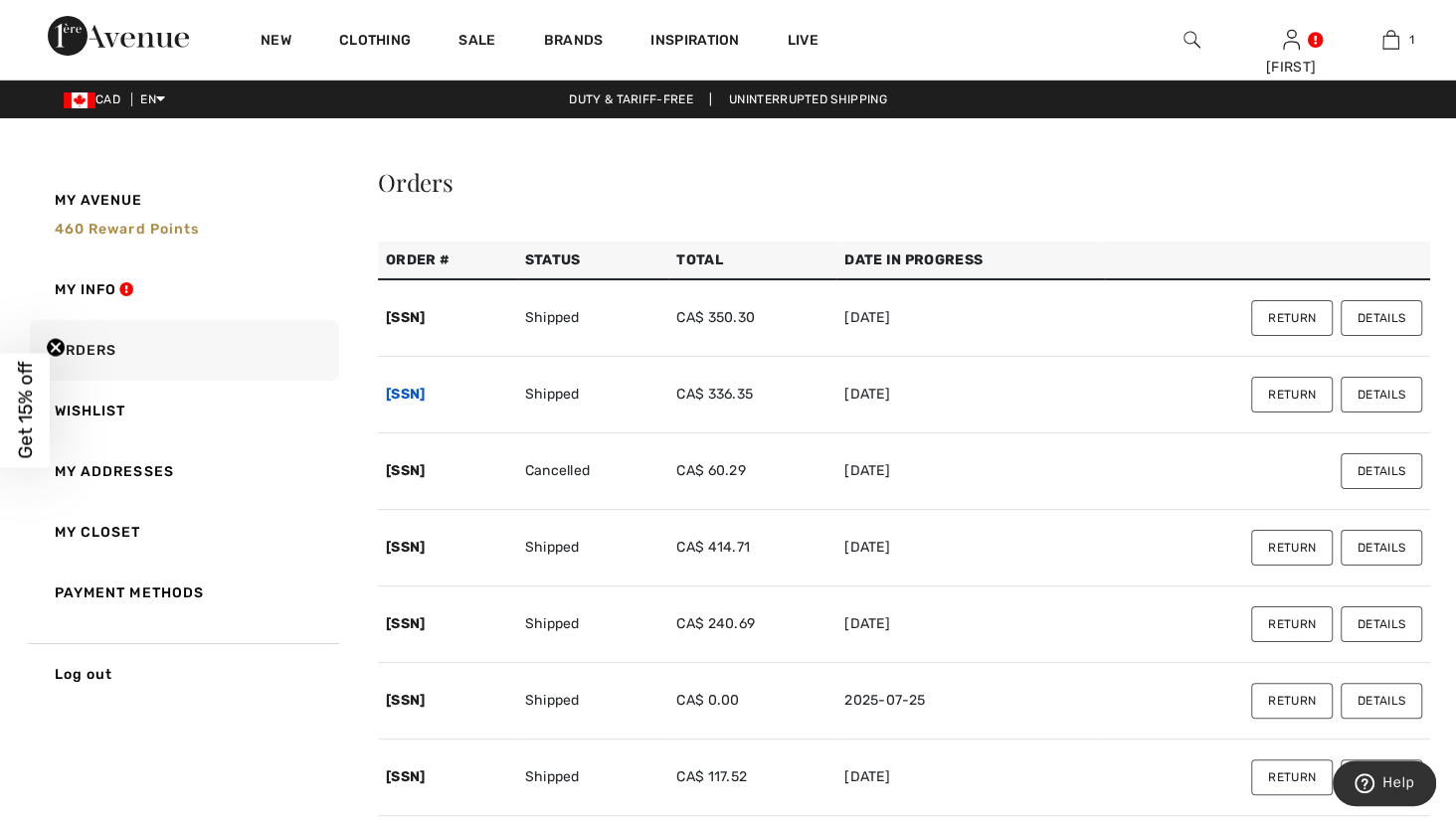 click on "[SSN]" at bounding box center [406, 394] 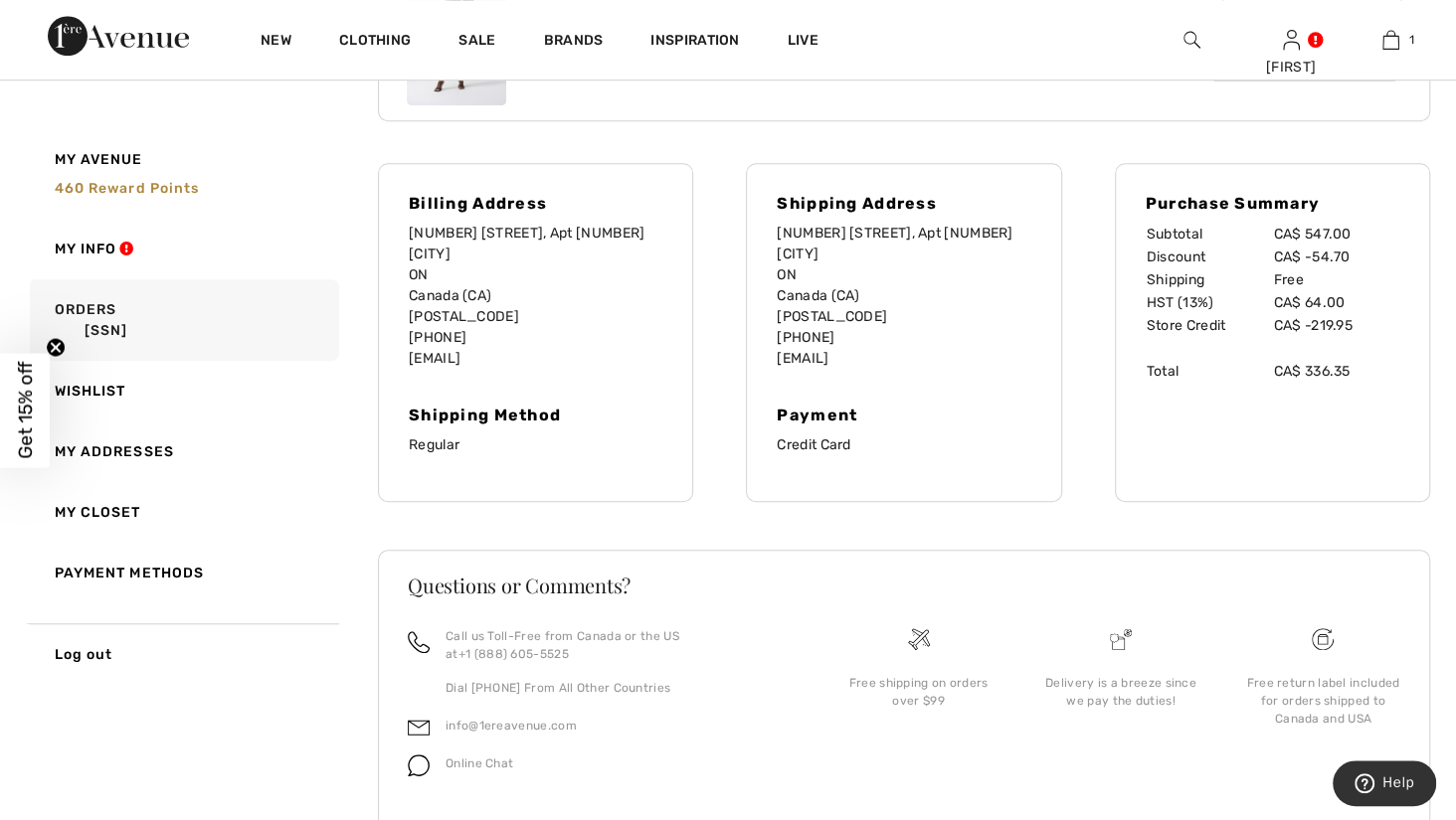scroll, scrollTop: 854, scrollLeft: 0, axis: vertical 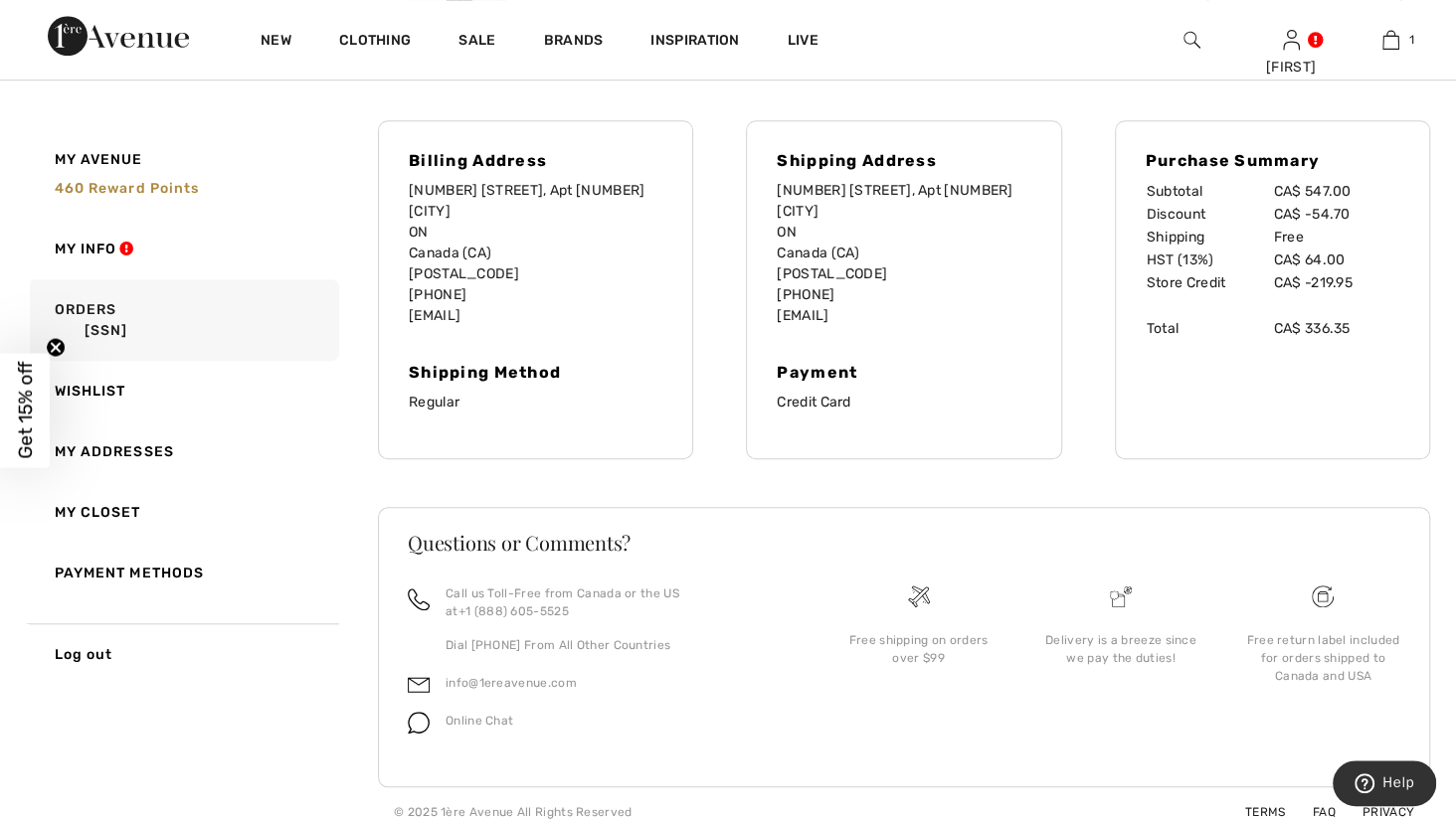 click on "Credit Card" at bounding box center (903, 402) 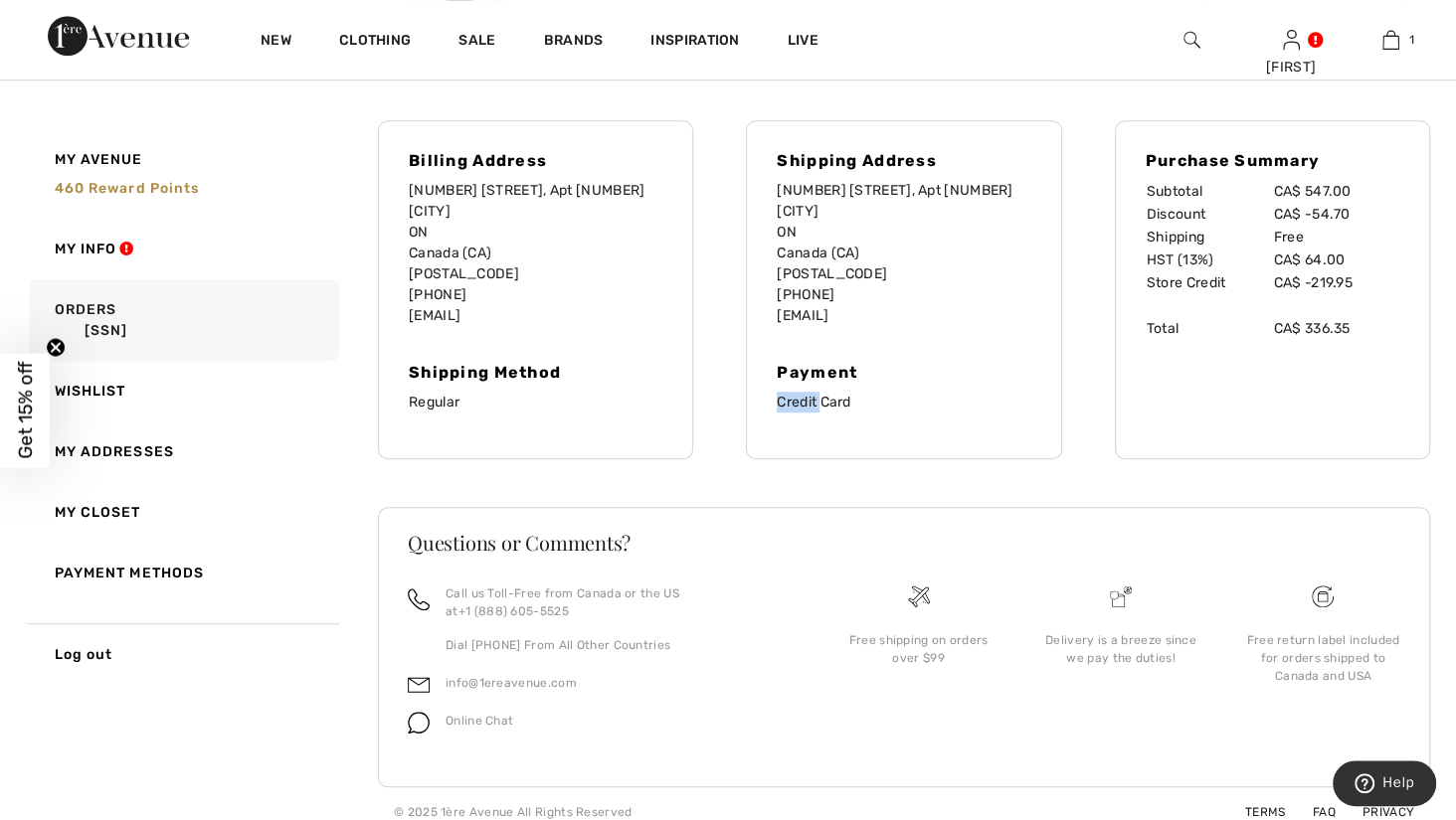 click on "Credit Card" at bounding box center [903, 402] 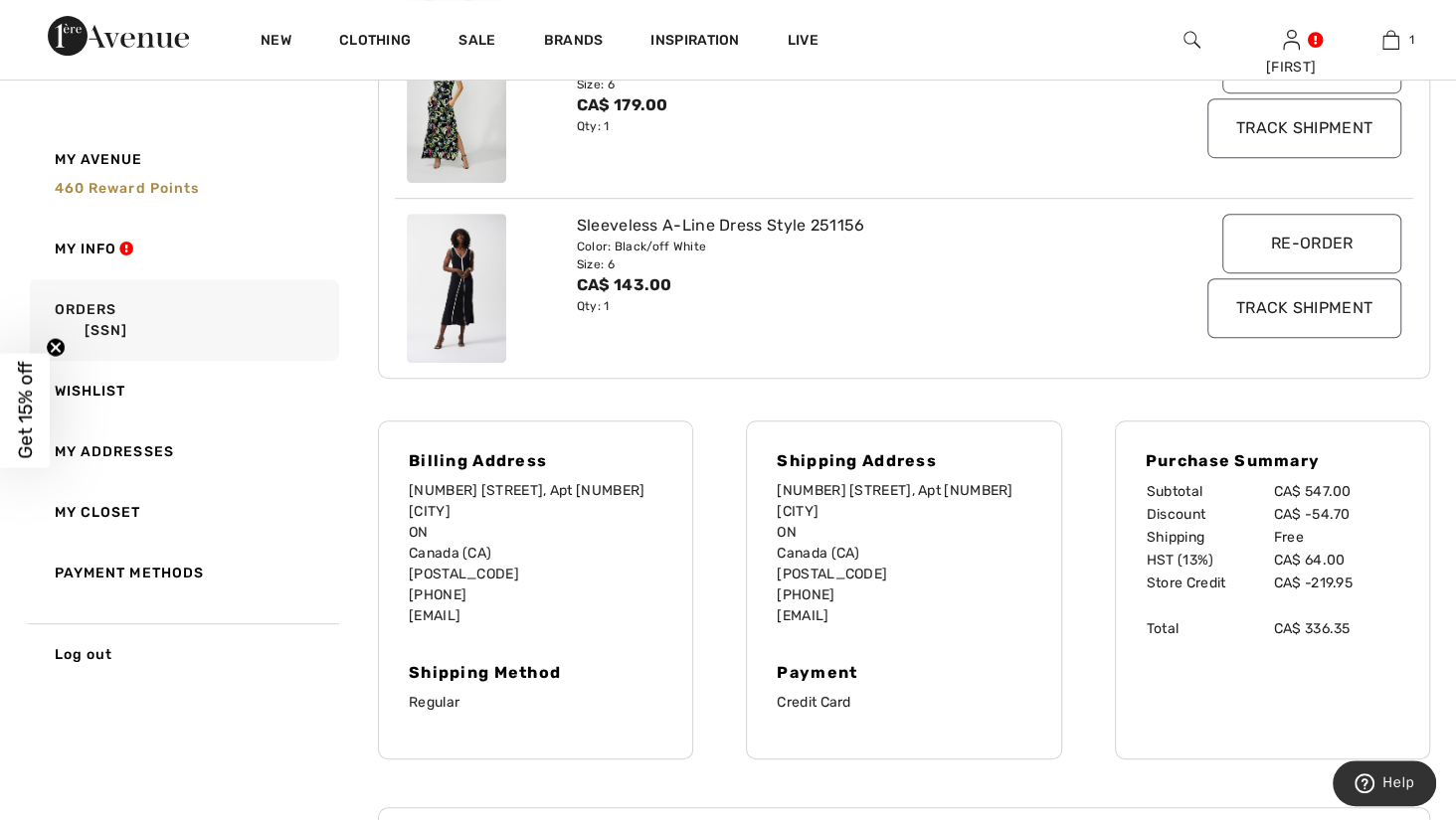 scroll, scrollTop: 641, scrollLeft: 0, axis: vertical 